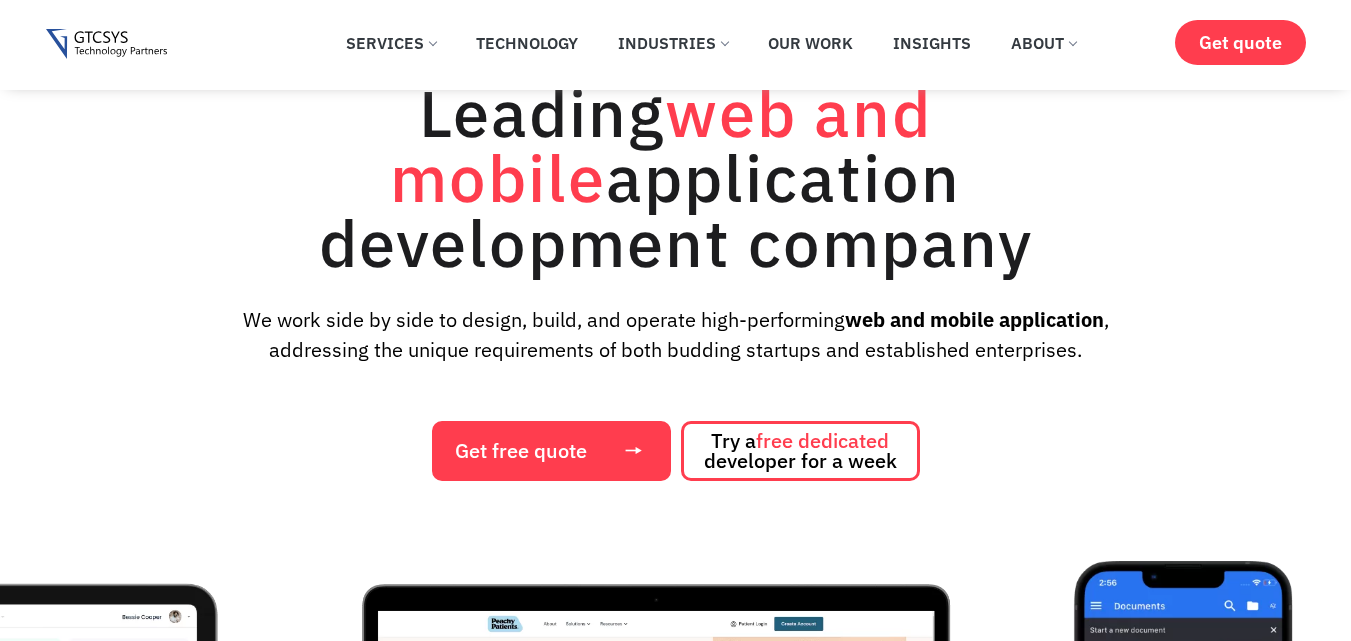 scroll, scrollTop: 88, scrollLeft: 0, axis: vertical 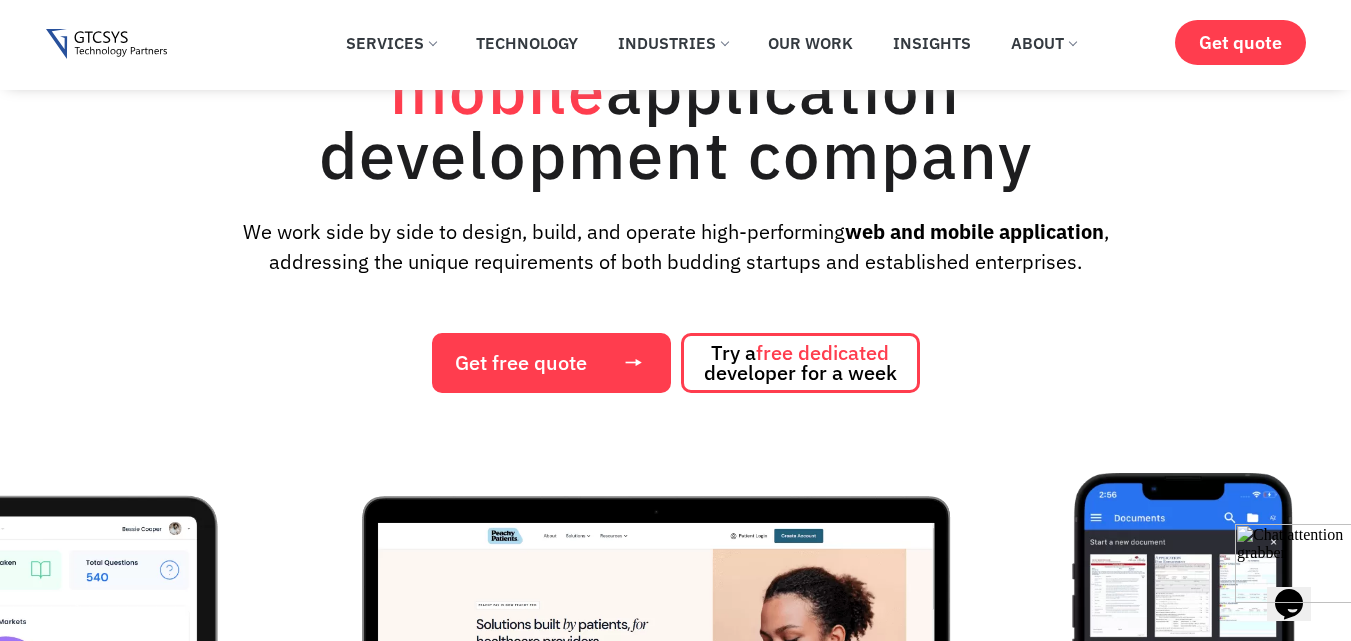 click at bounding box center (675, 688) 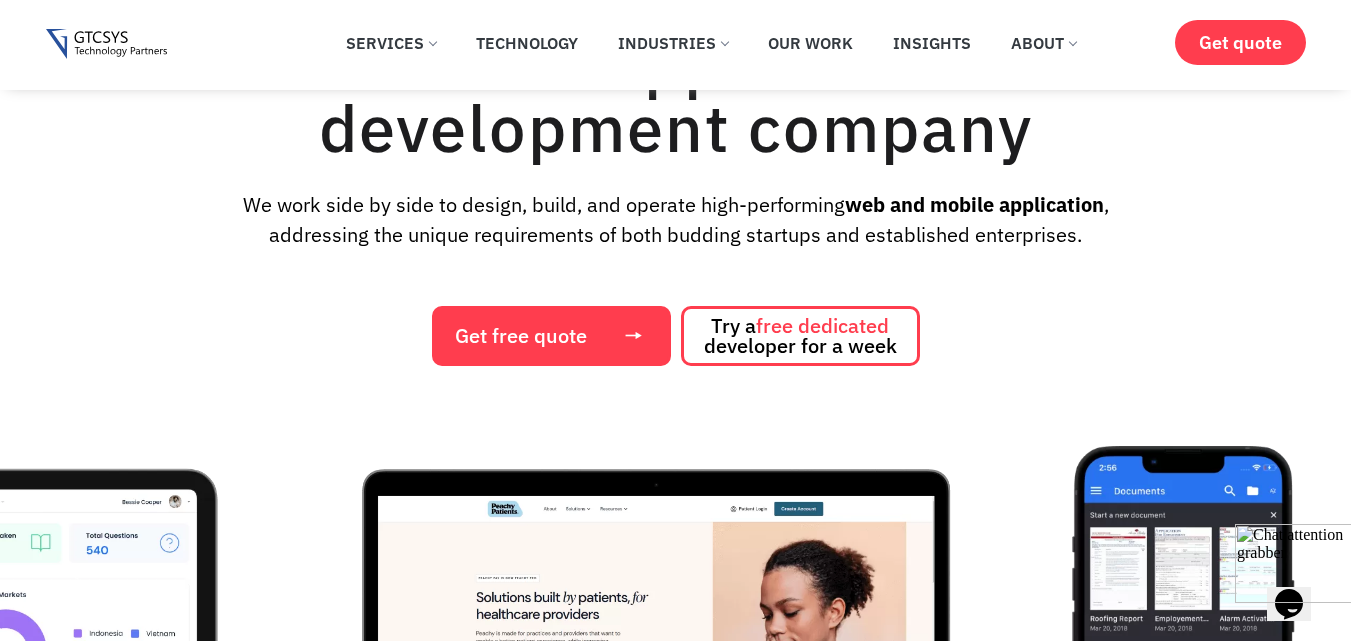 scroll, scrollTop: 88, scrollLeft: 0, axis: vertical 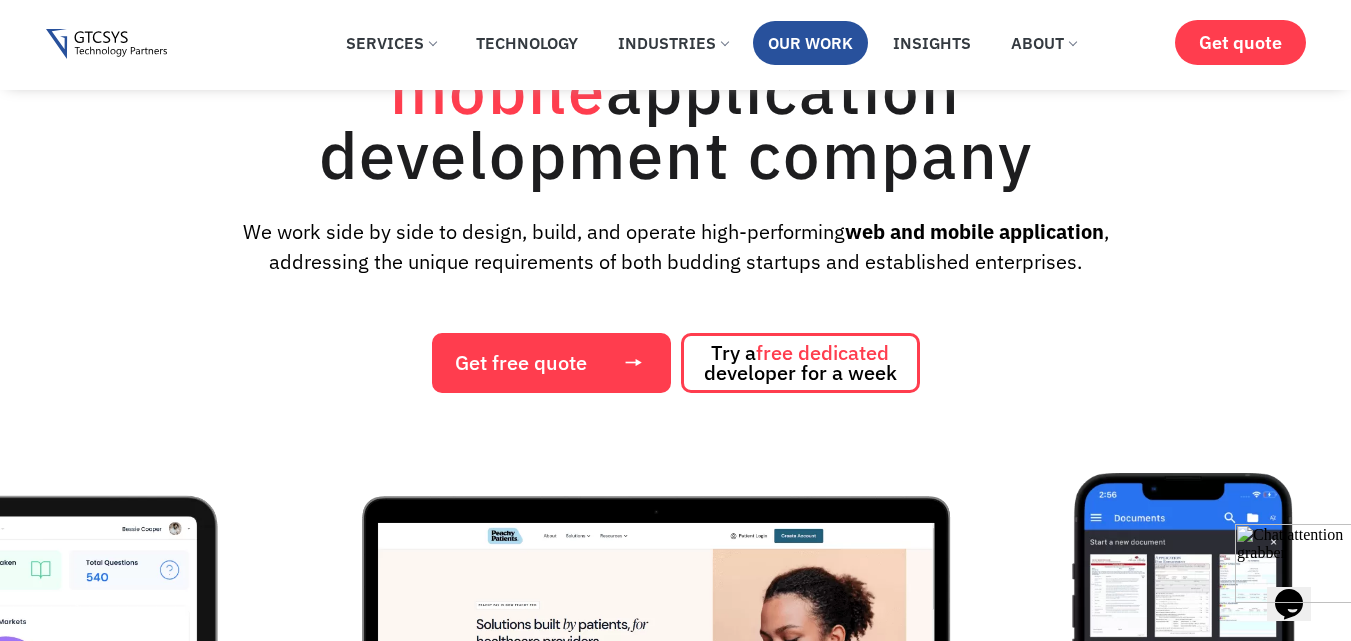 click on "Our Work" at bounding box center [810, 43] 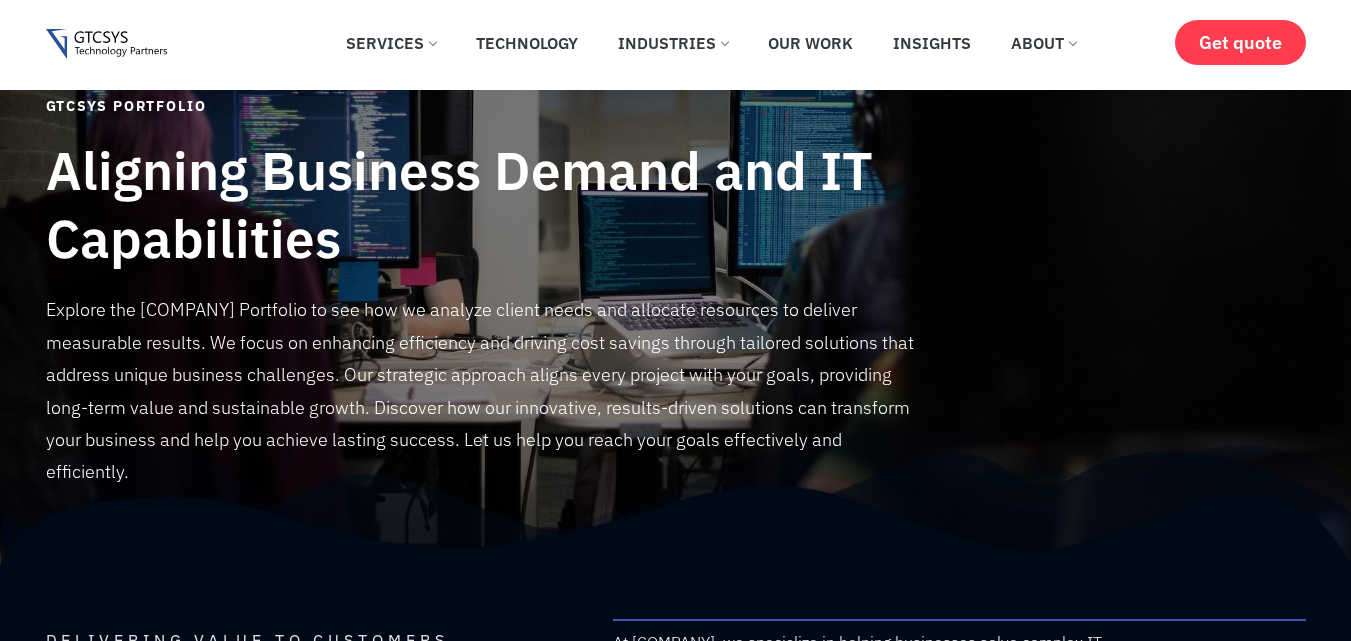 scroll, scrollTop: 0, scrollLeft: 0, axis: both 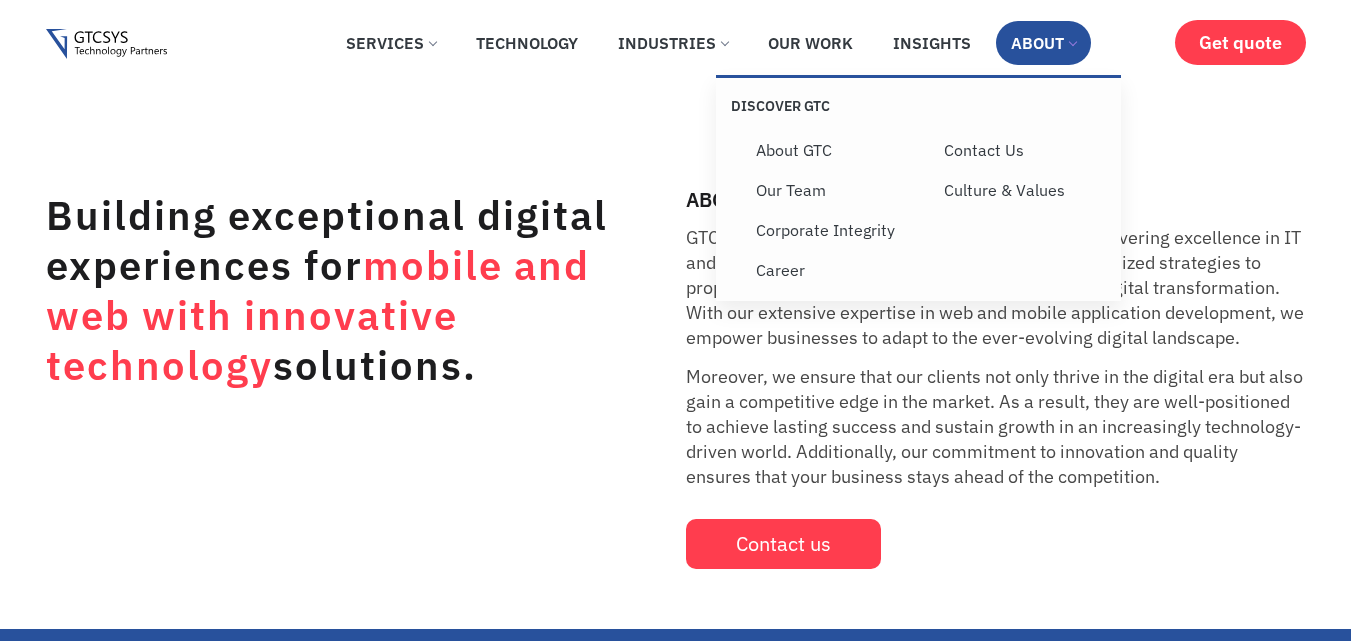 click on "About" at bounding box center (1043, 43) 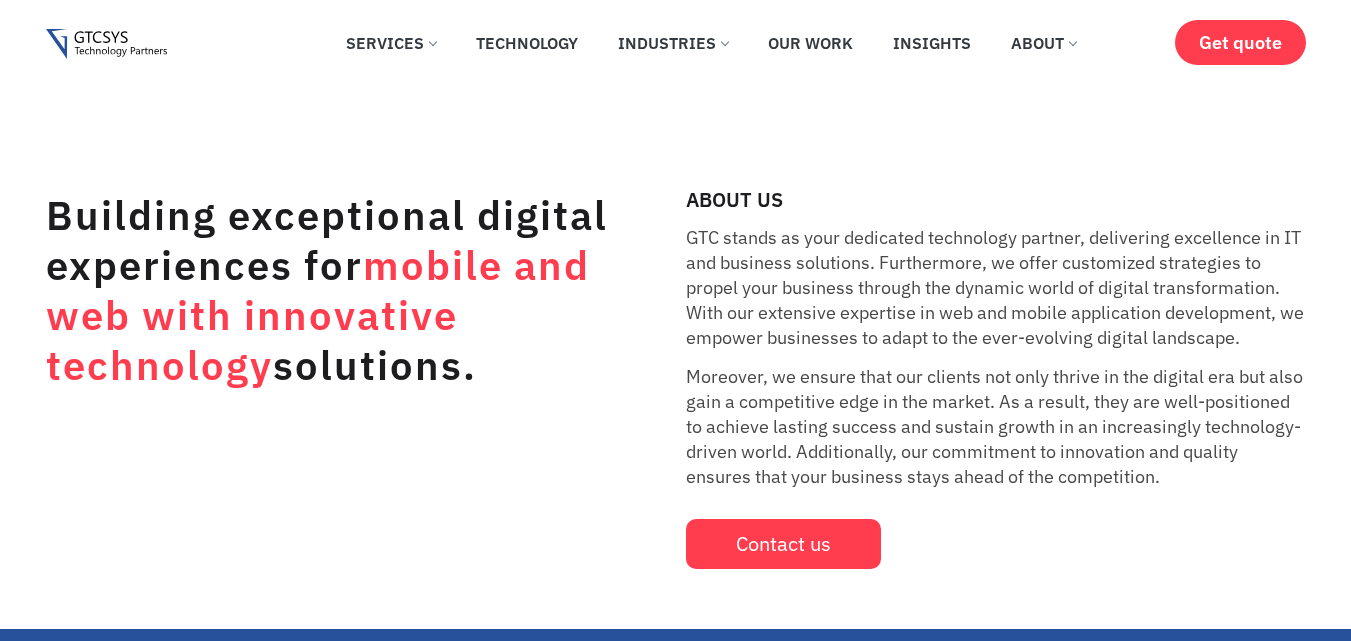 scroll, scrollTop: 0, scrollLeft: 0, axis: both 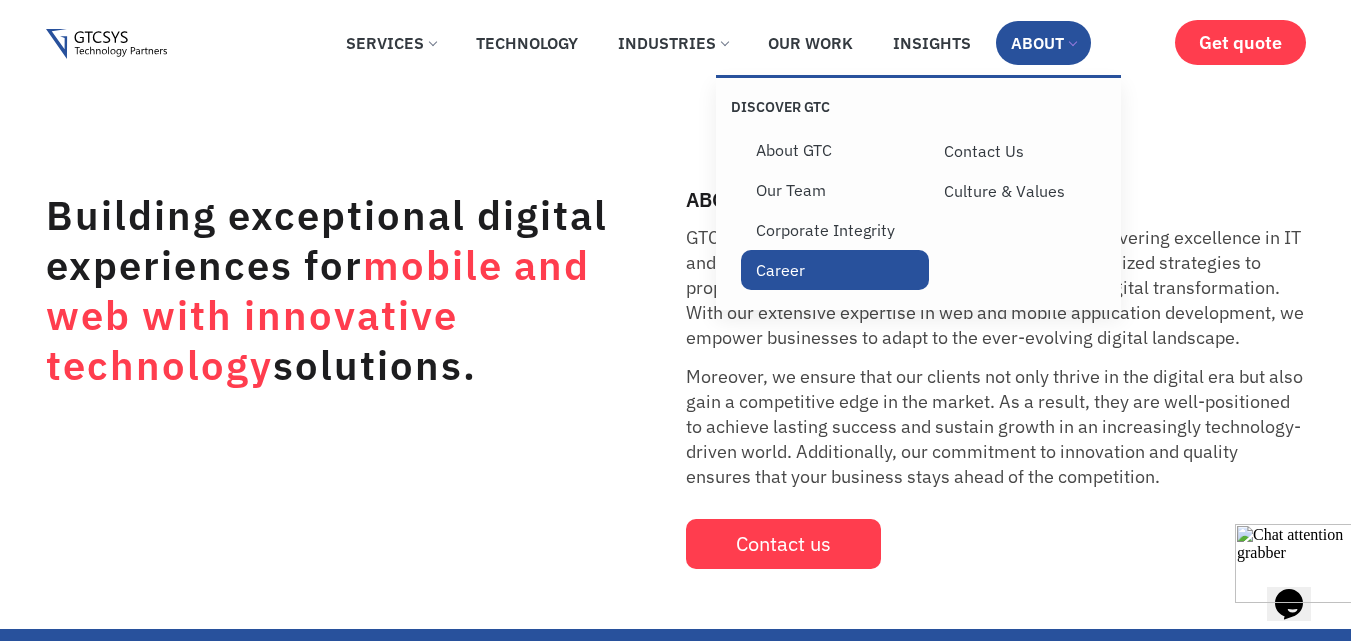 click on "Career" at bounding box center [835, 270] 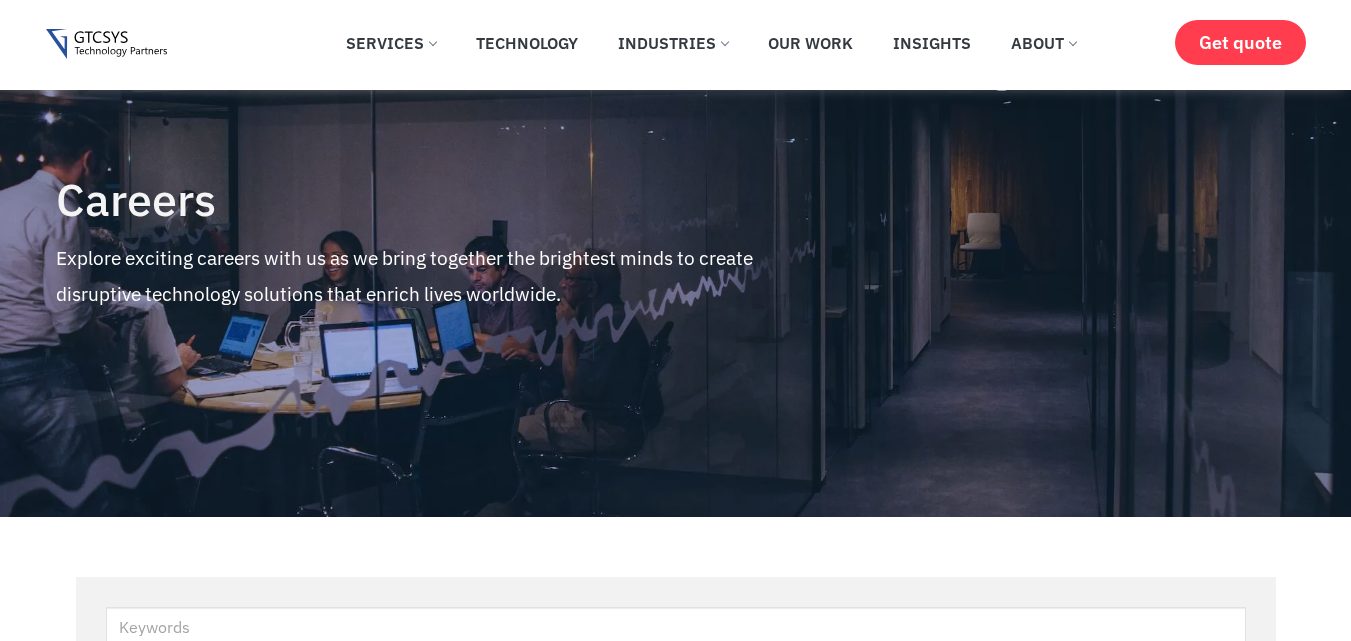 scroll, scrollTop: 589, scrollLeft: 0, axis: vertical 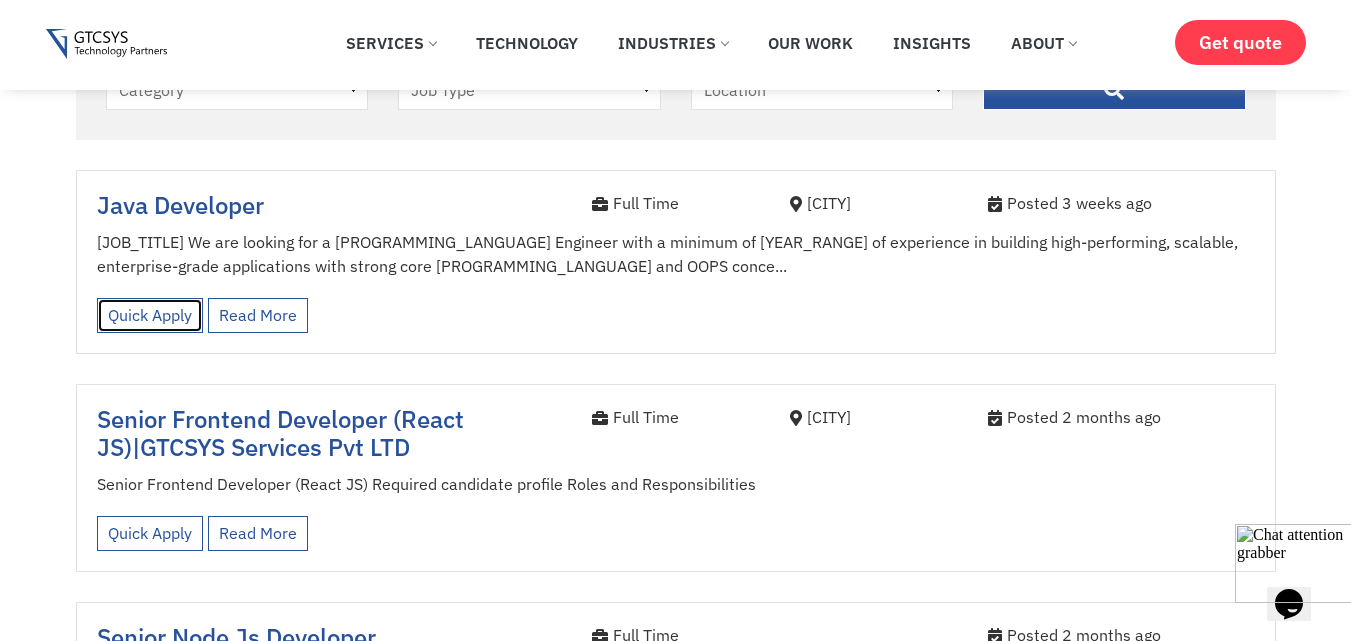 click on "Quick Apply" at bounding box center [150, 315] 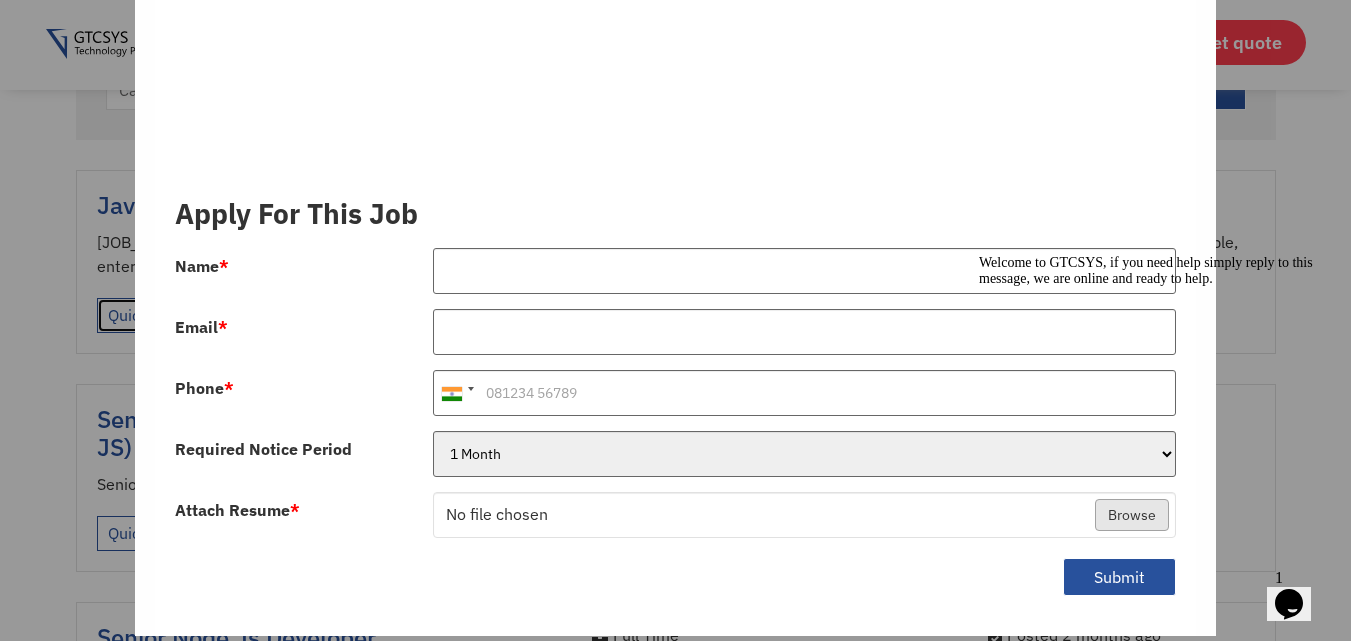 scroll, scrollTop: 2373, scrollLeft: 0, axis: vertical 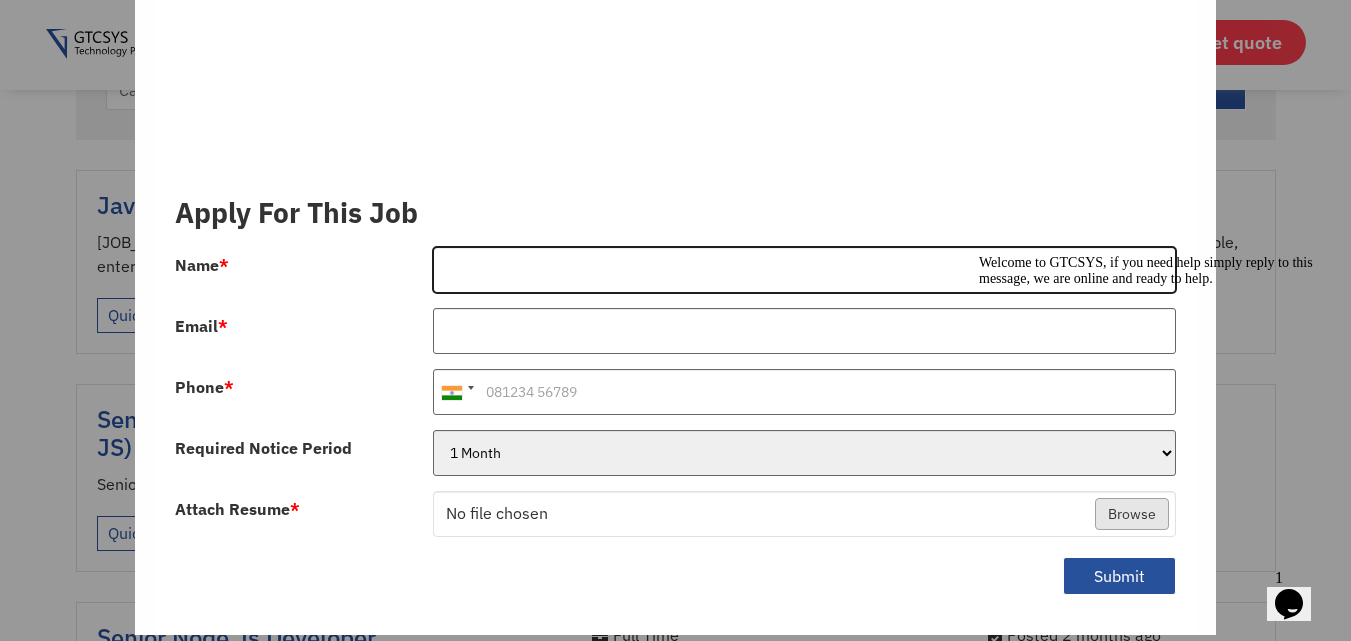 click on "Name *" at bounding box center [804, 270] 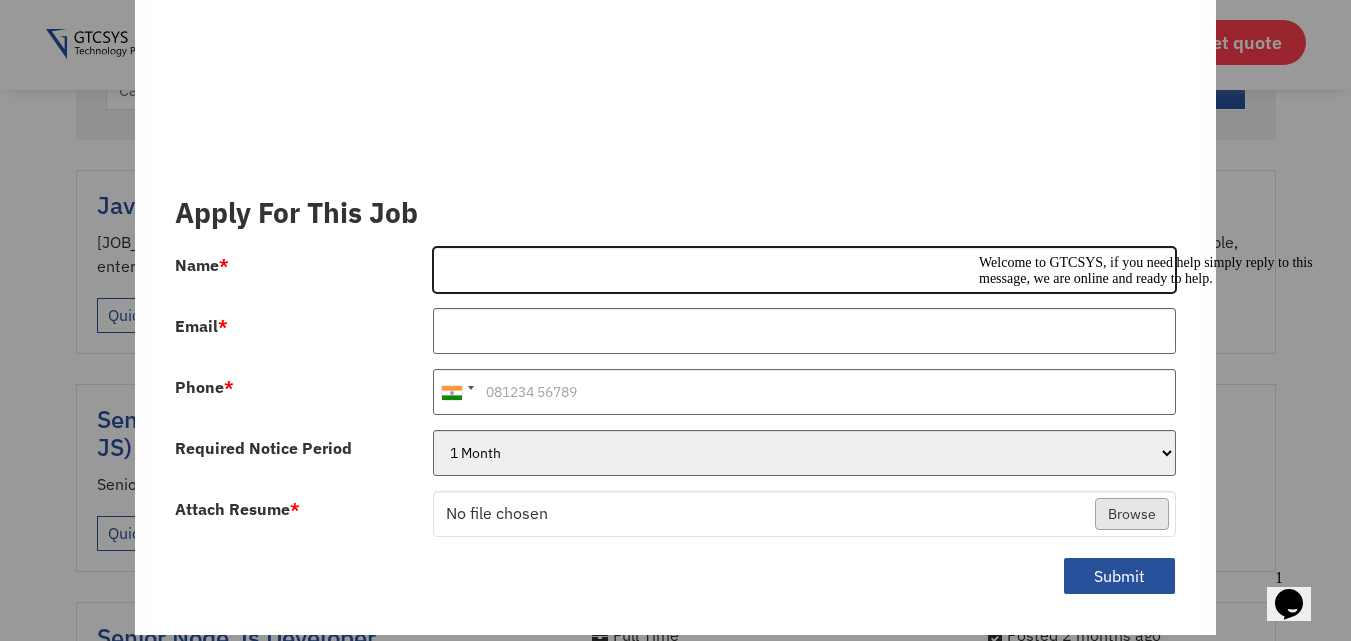 type on "[FIRST] [LAST]" 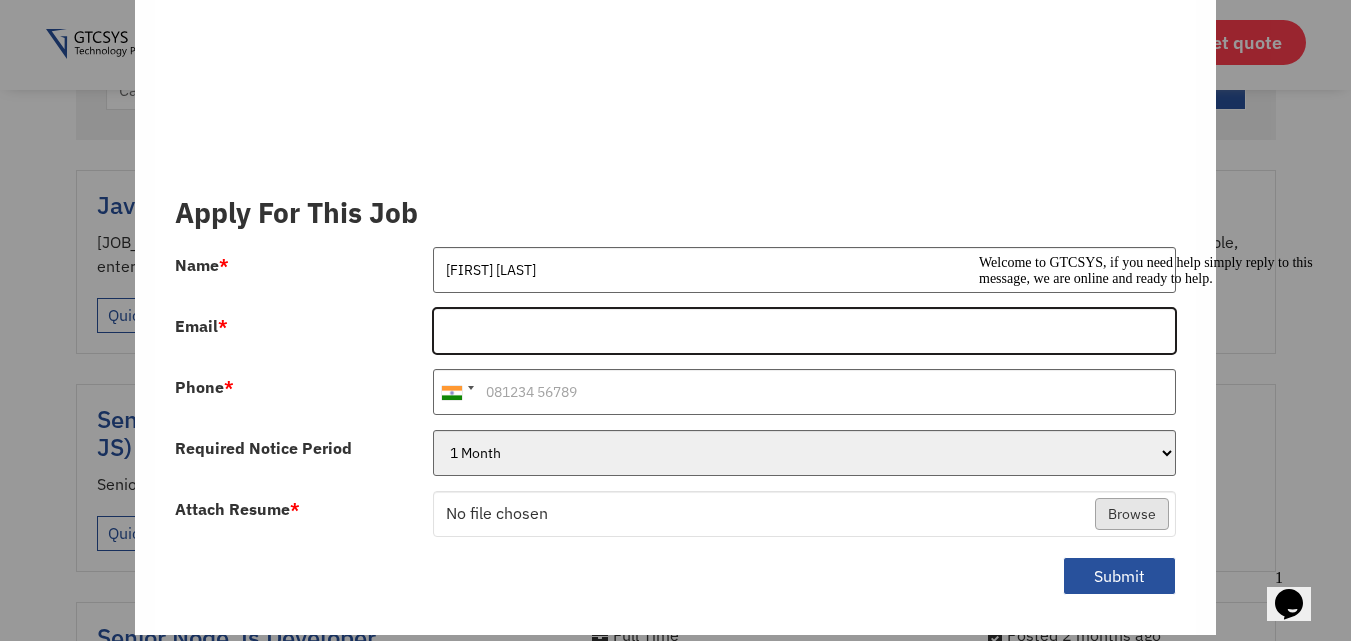 type on "sunnykushwaha07@[EMAIL]" 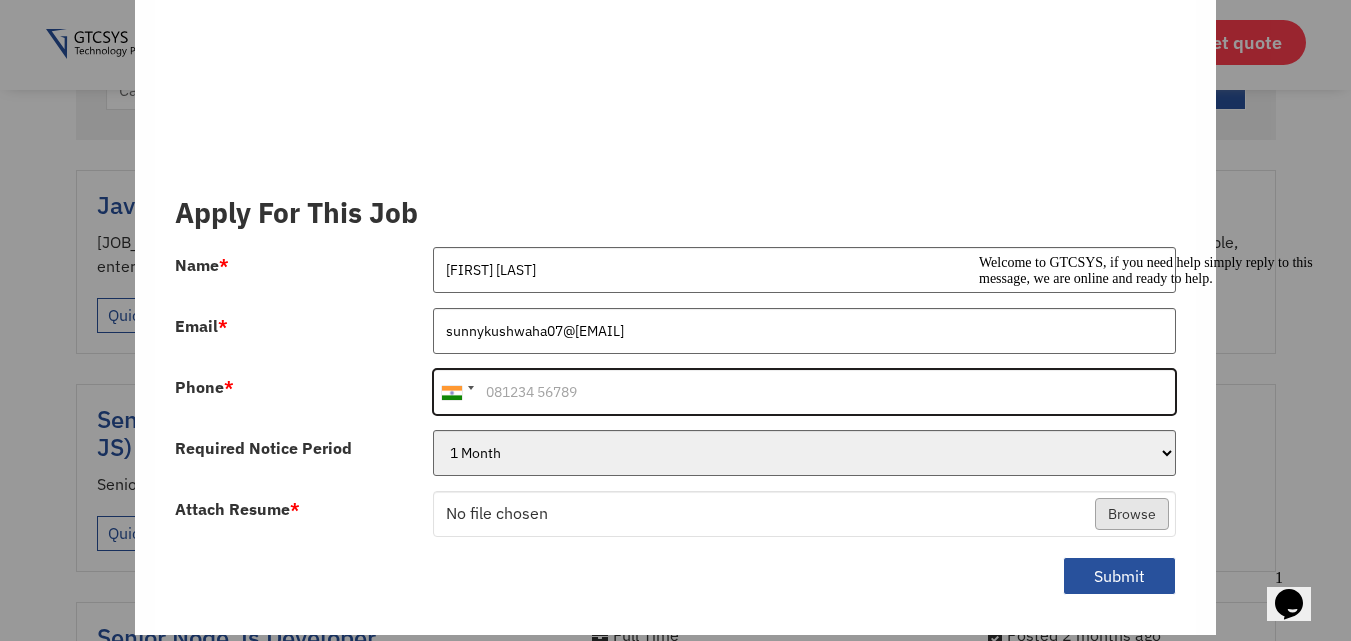 type on "+[COUNTRY][PHONE_NUMBER]" 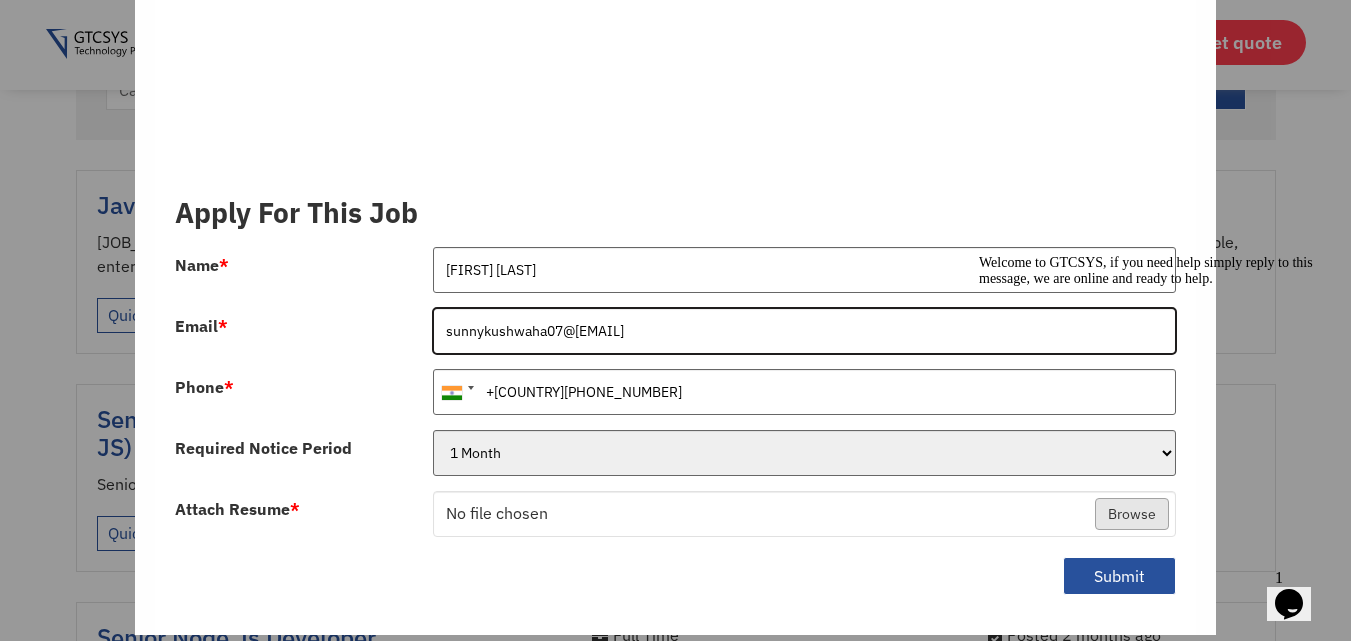 click on "sunnykushwaha07@[EMAIL]" at bounding box center (804, 331) 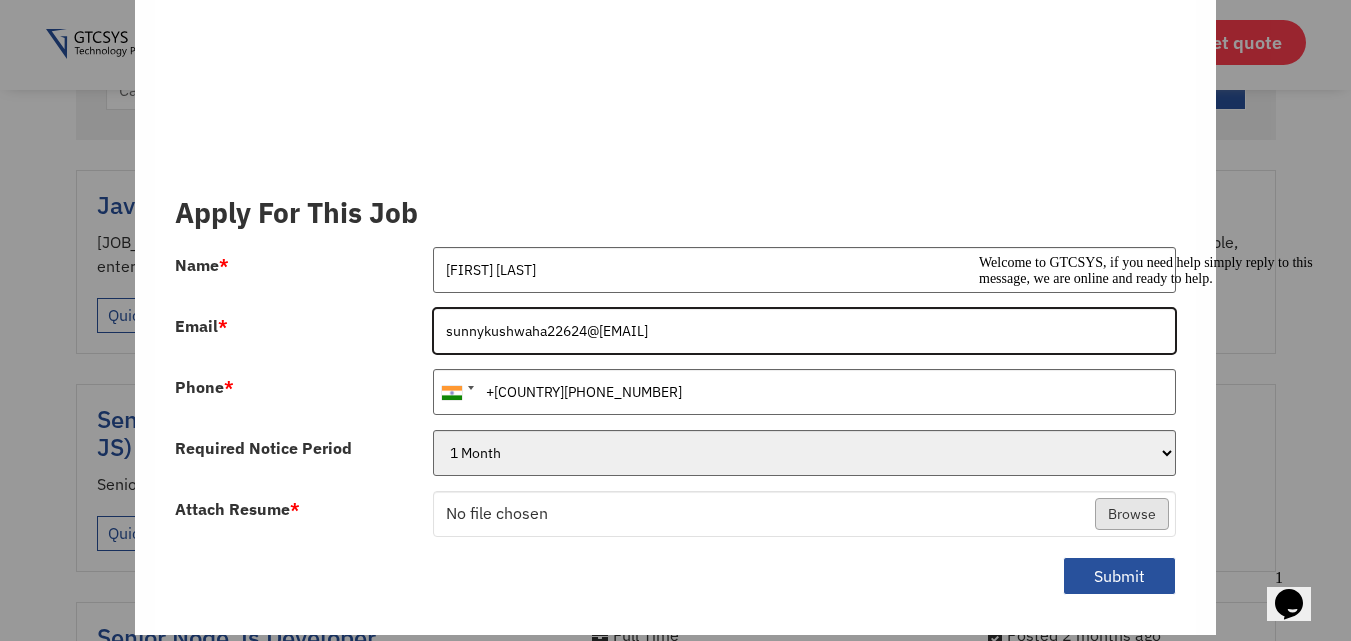 type on "sunnykushwaha22624@[EMAIL]" 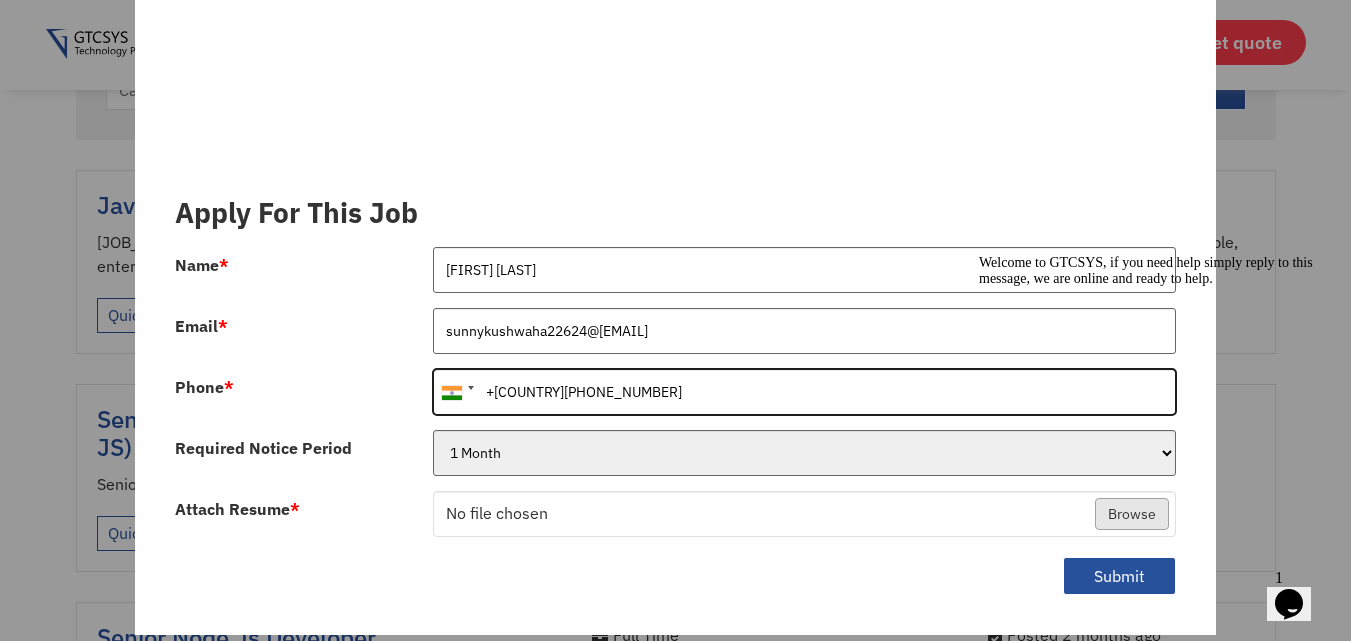 click on "+[COUNTRY][PHONE_NUMBER]" at bounding box center (804, 392) 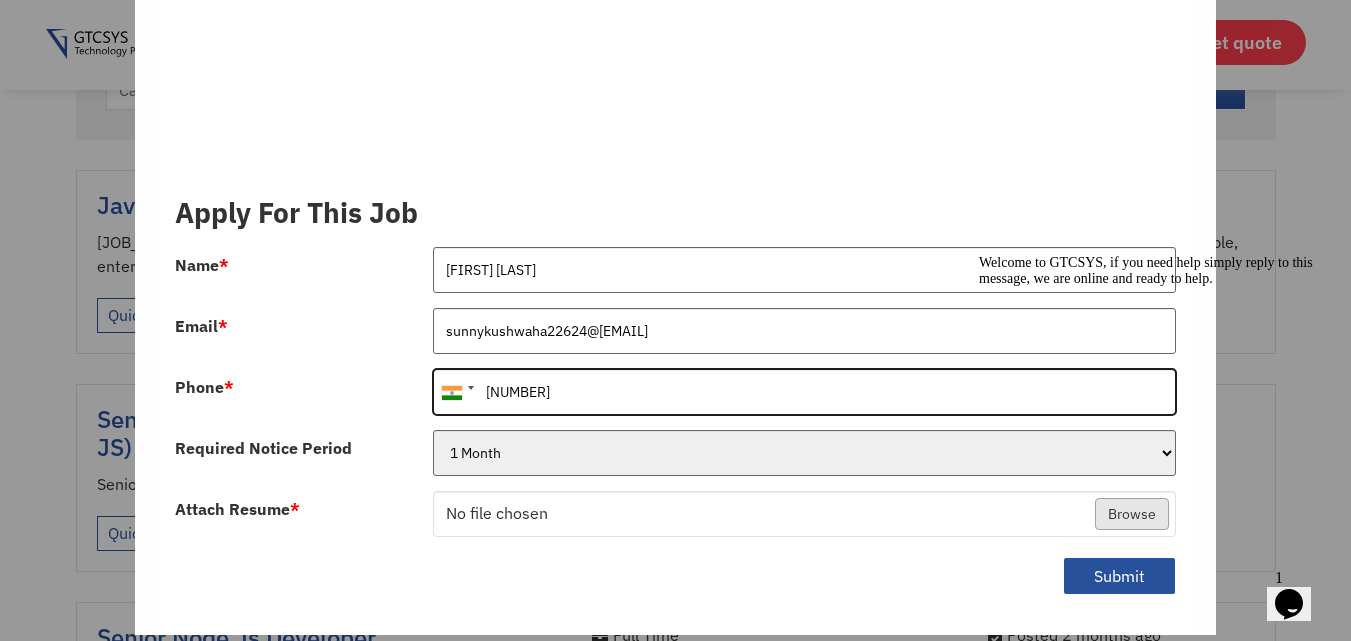 type on "[NUMBER]" 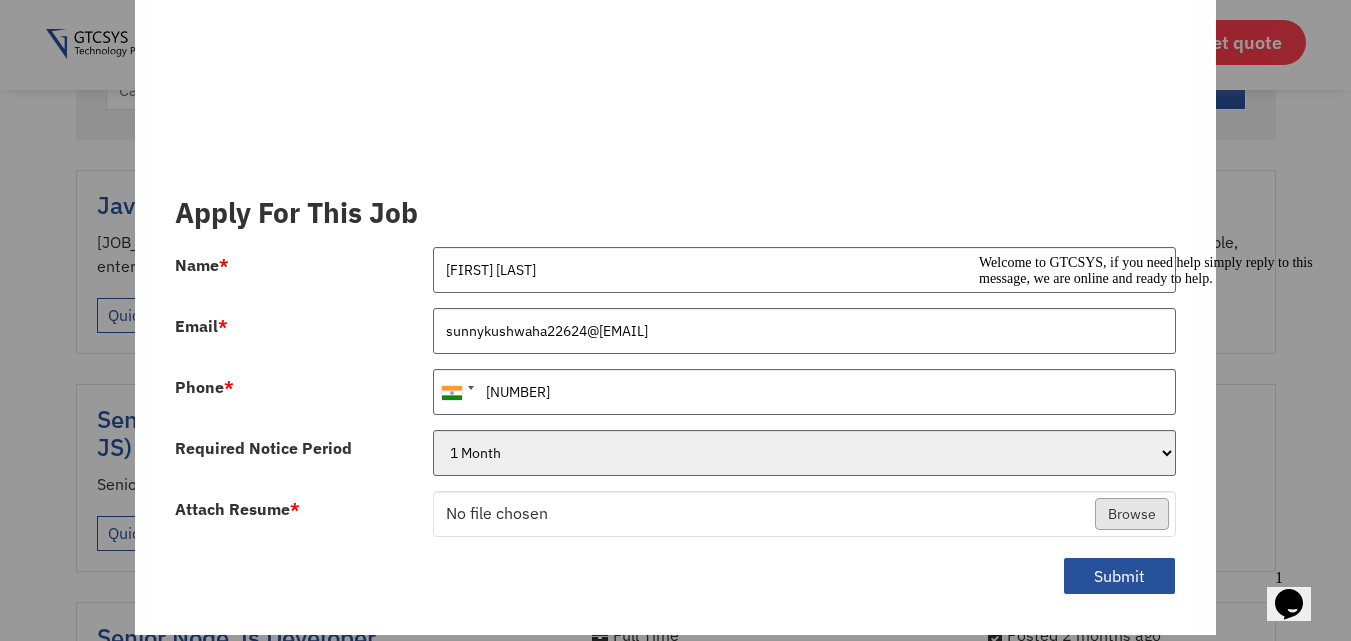 click at bounding box center (675, 521) 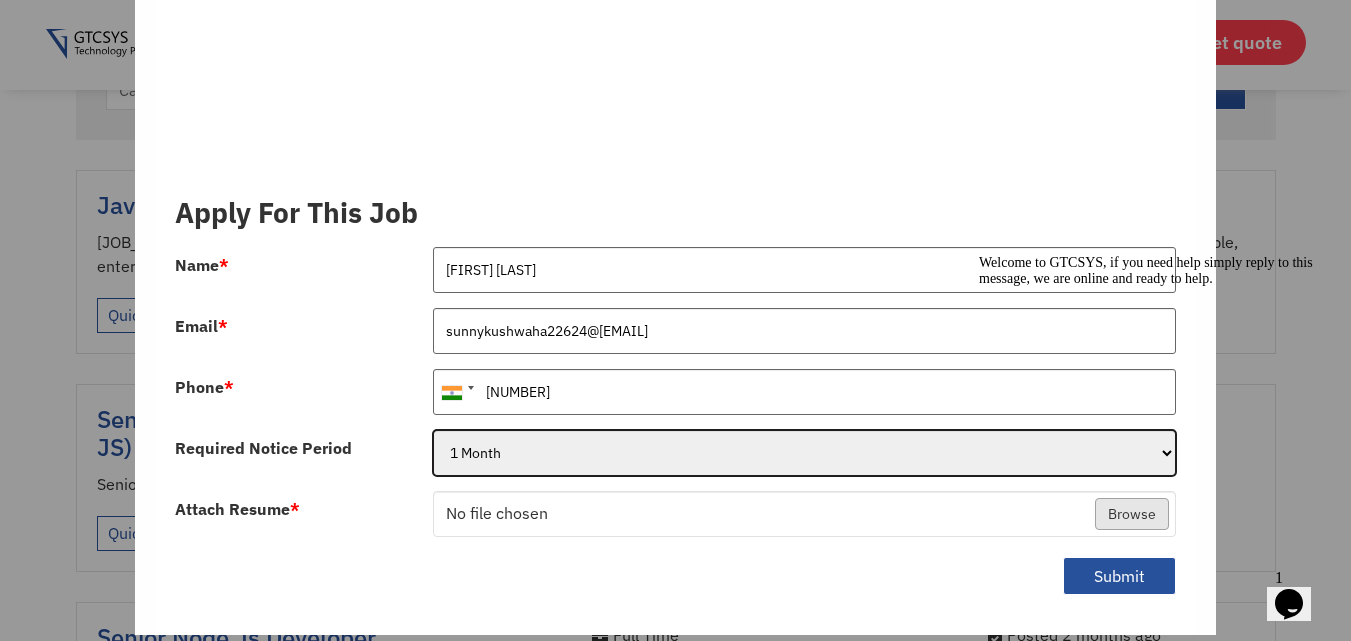 click on "[TIME] [TIME] [TIME]" at bounding box center [804, 453] 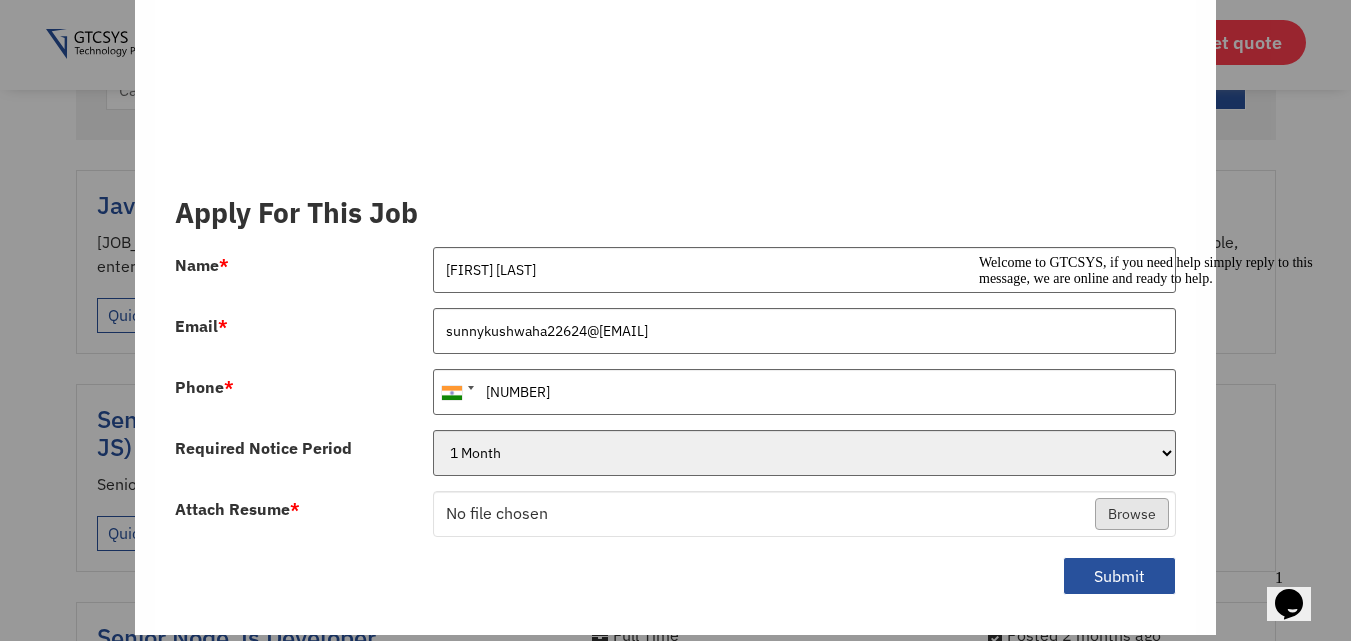 click at bounding box center (675, 521) 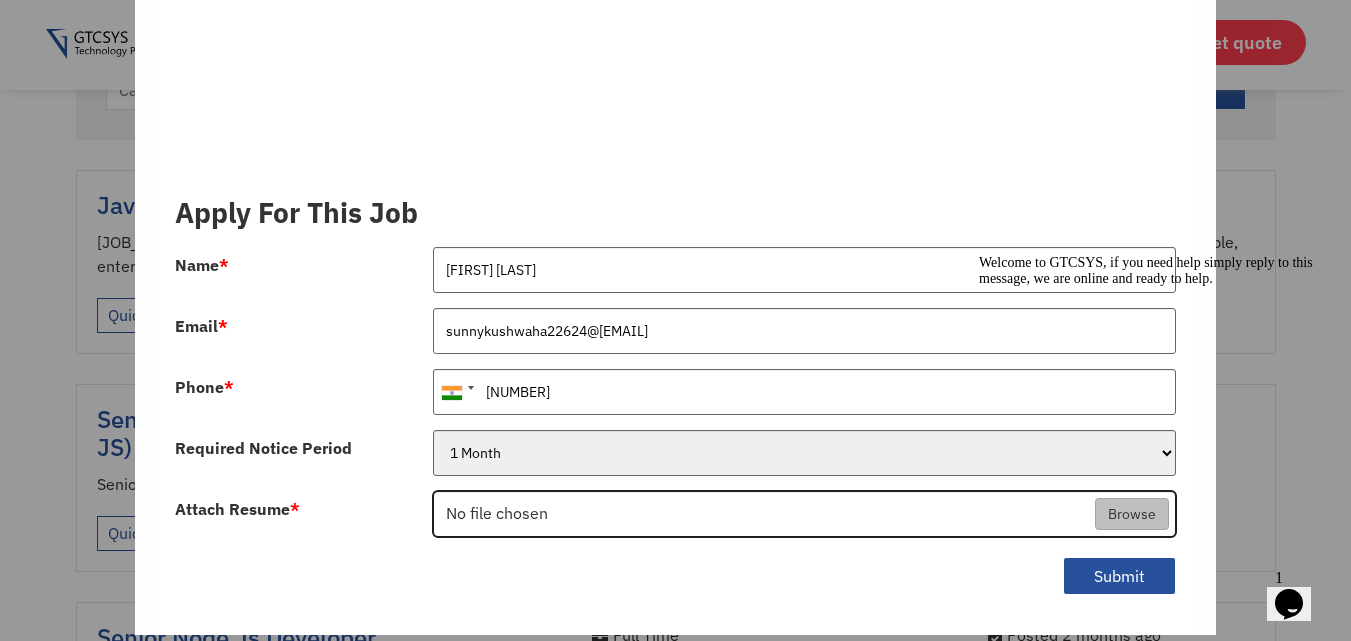 click on "Attach Resume *" at bounding box center [804, 515] 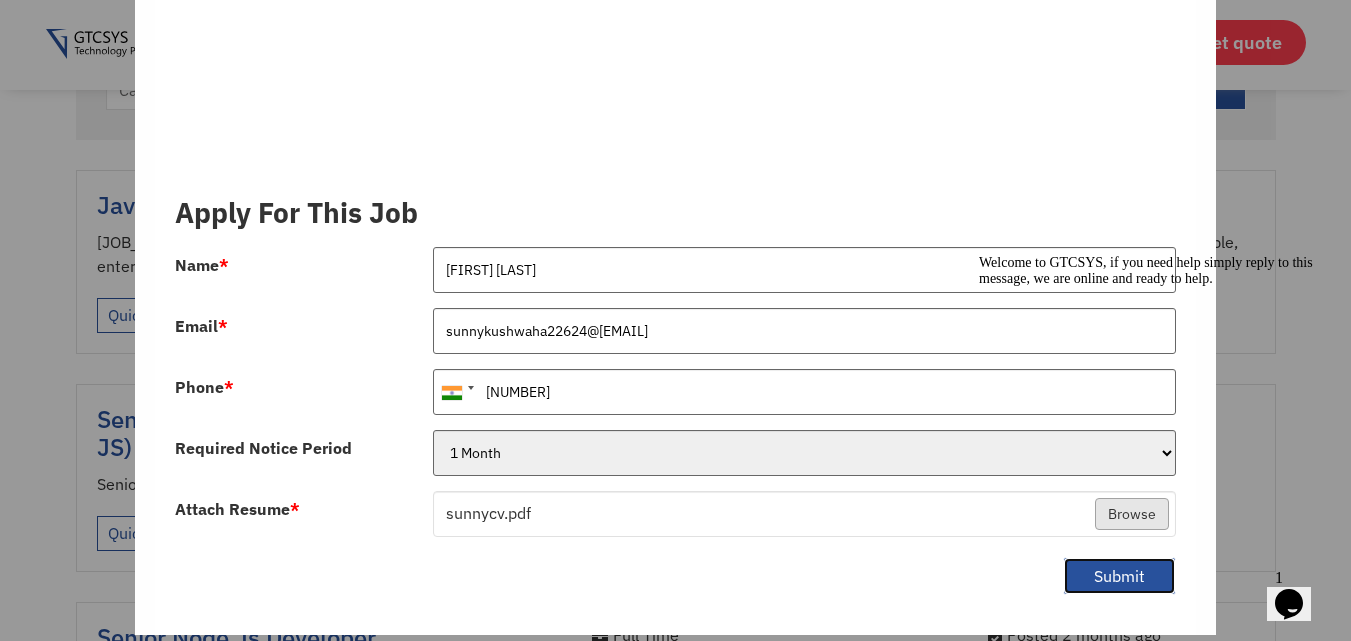 click on "Submit" at bounding box center (1119, 576) 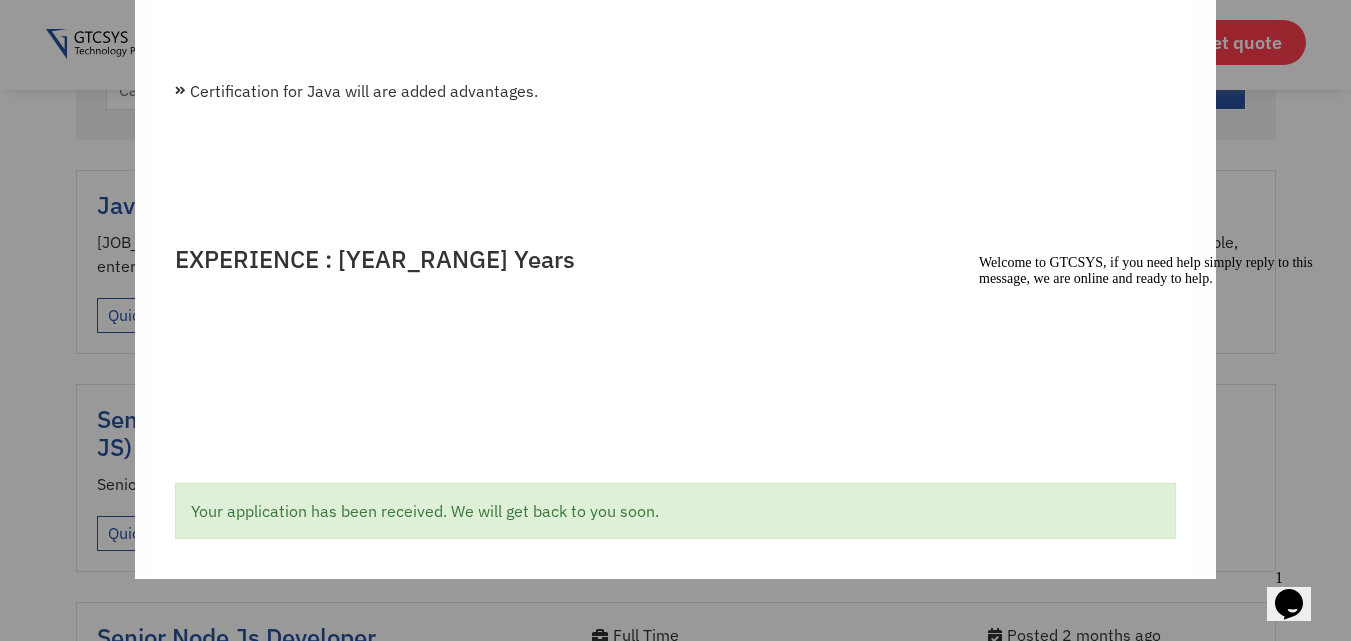scroll, scrollTop: 2073, scrollLeft: 0, axis: vertical 